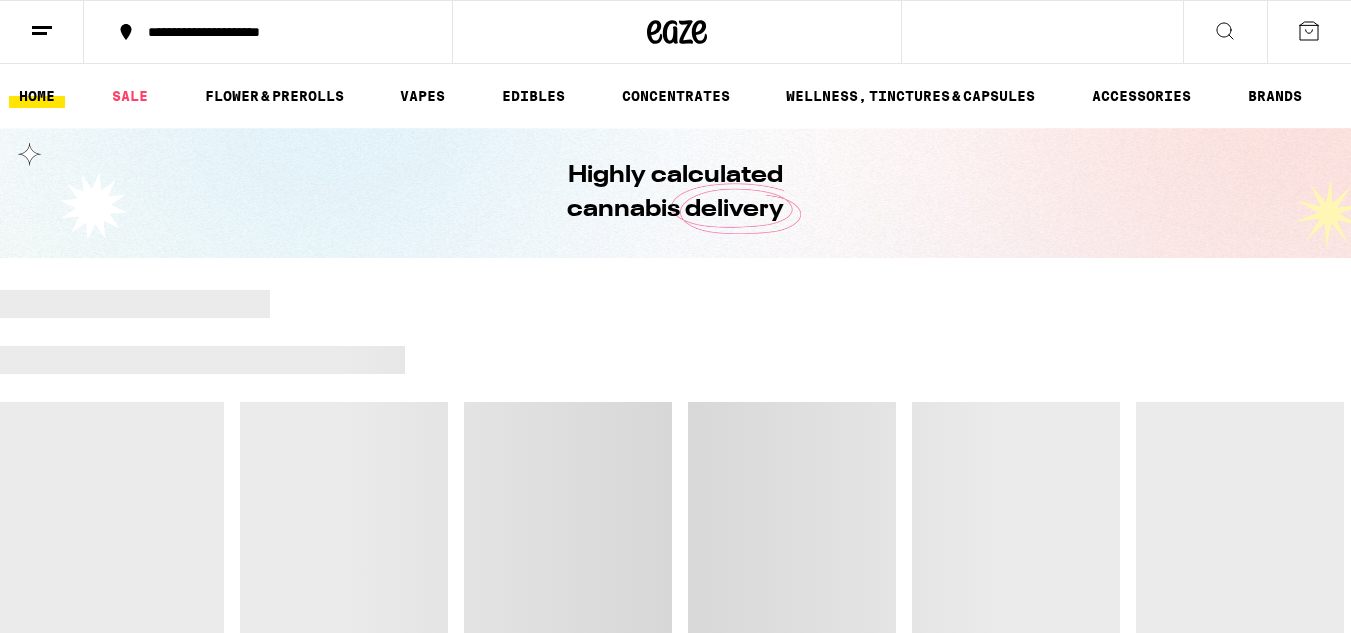 scroll, scrollTop: 0, scrollLeft: 0, axis: both 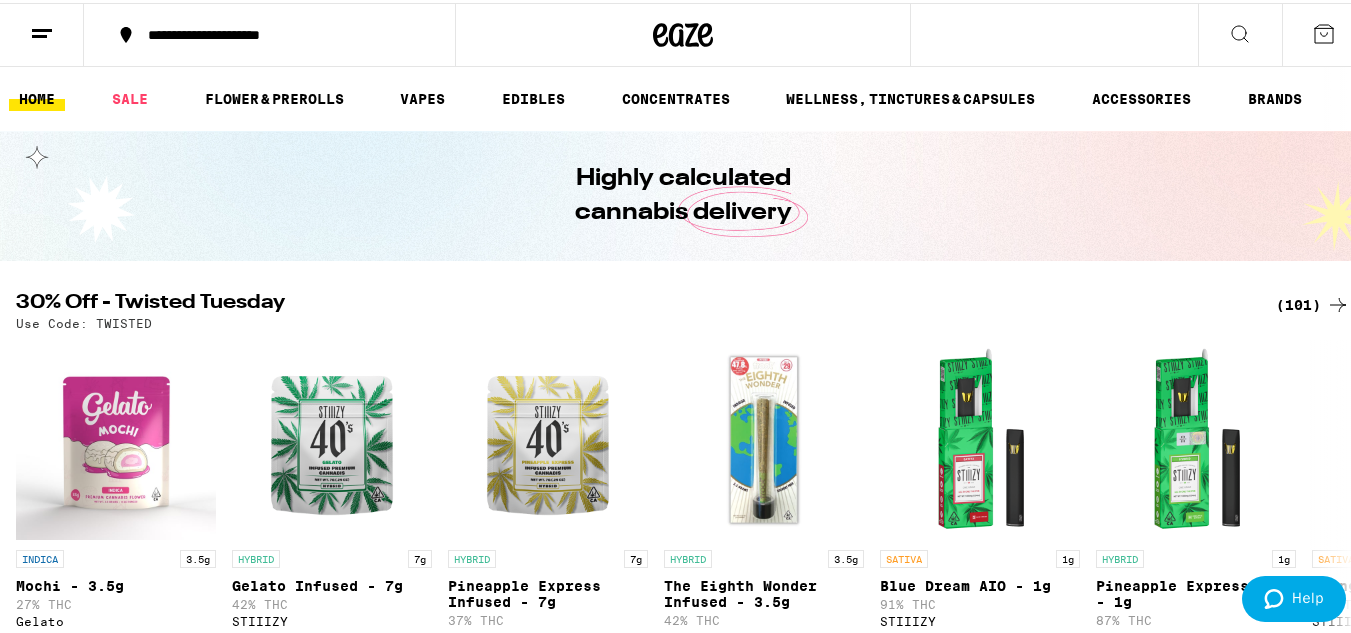 click on "**********" at bounding box center (269, 32) 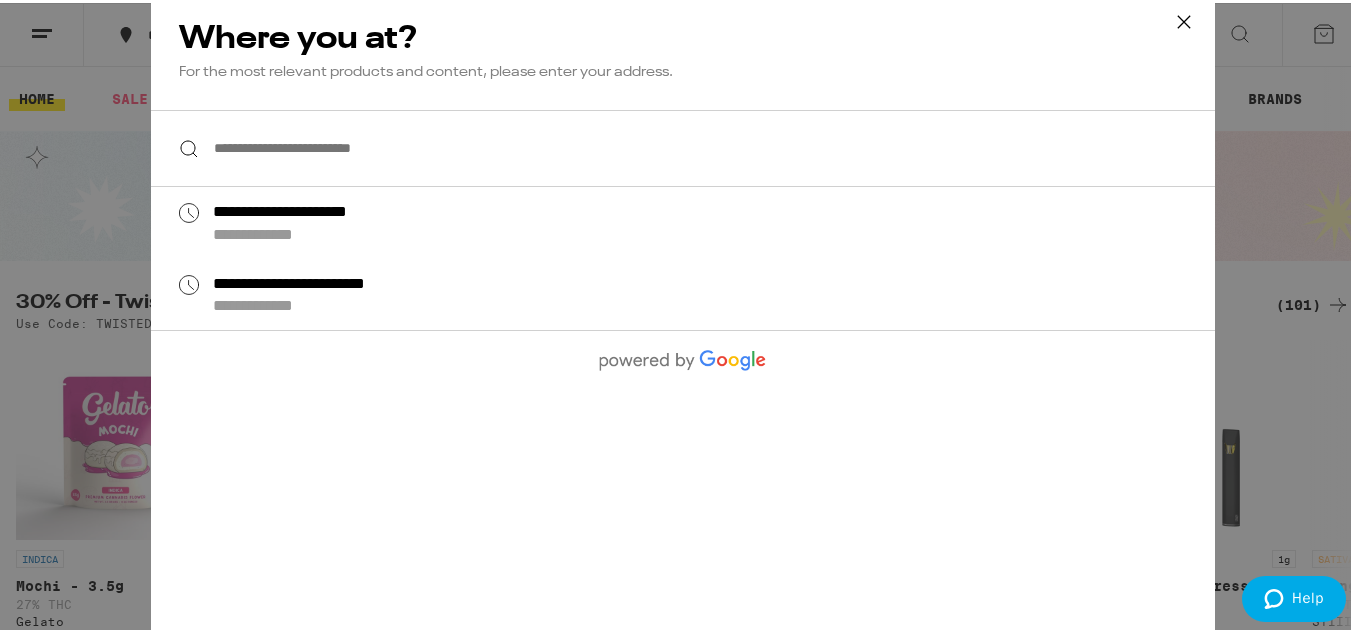 scroll, scrollTop: 0, scrollLeft: 0, axis: both 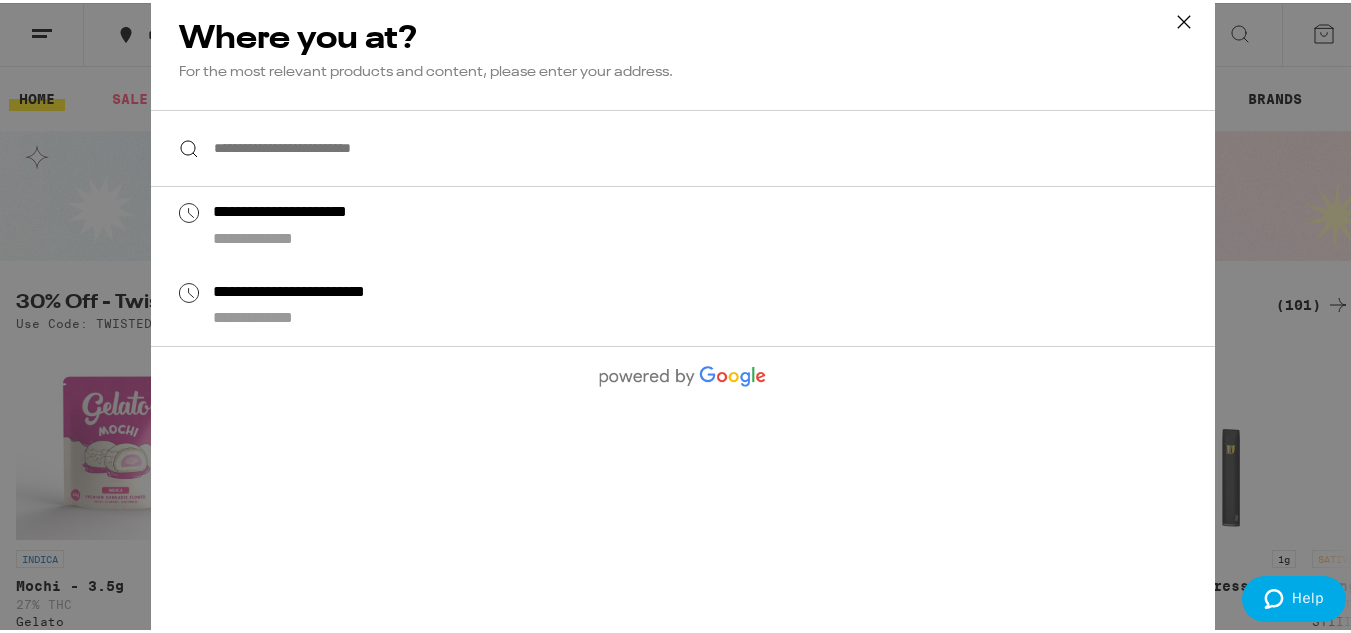 type on "**********" 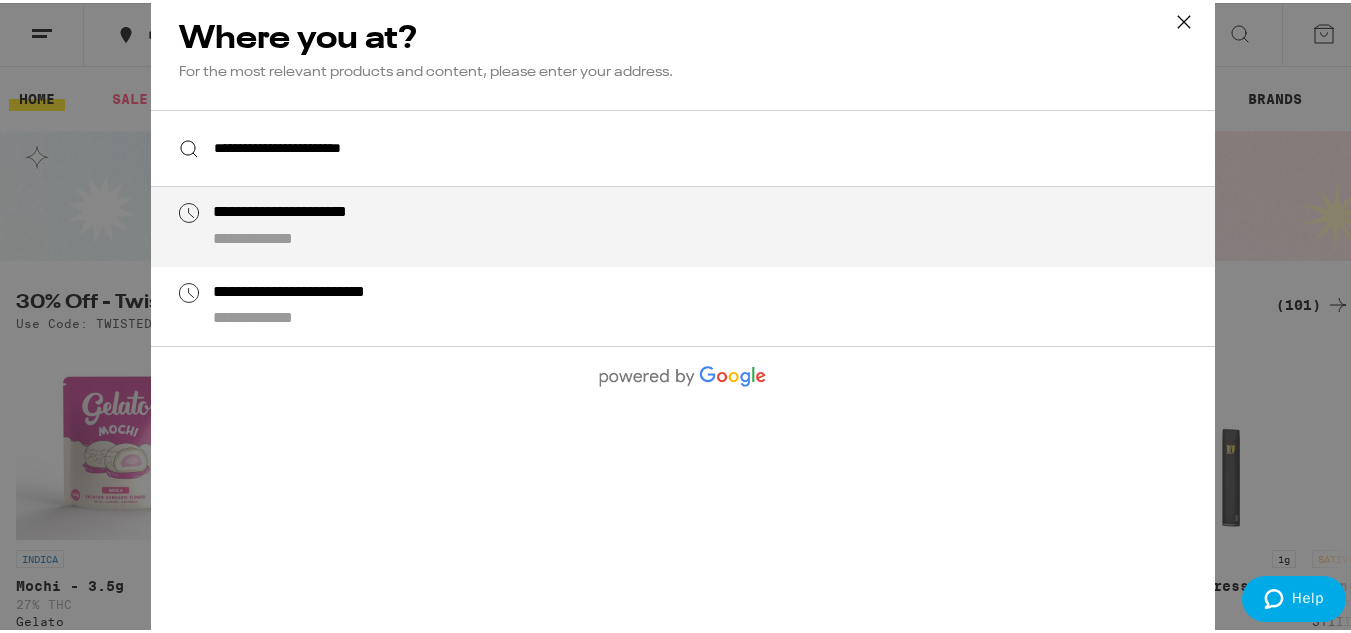 scroll, scrollTop: 0, scrollLeft: 0, axis: both 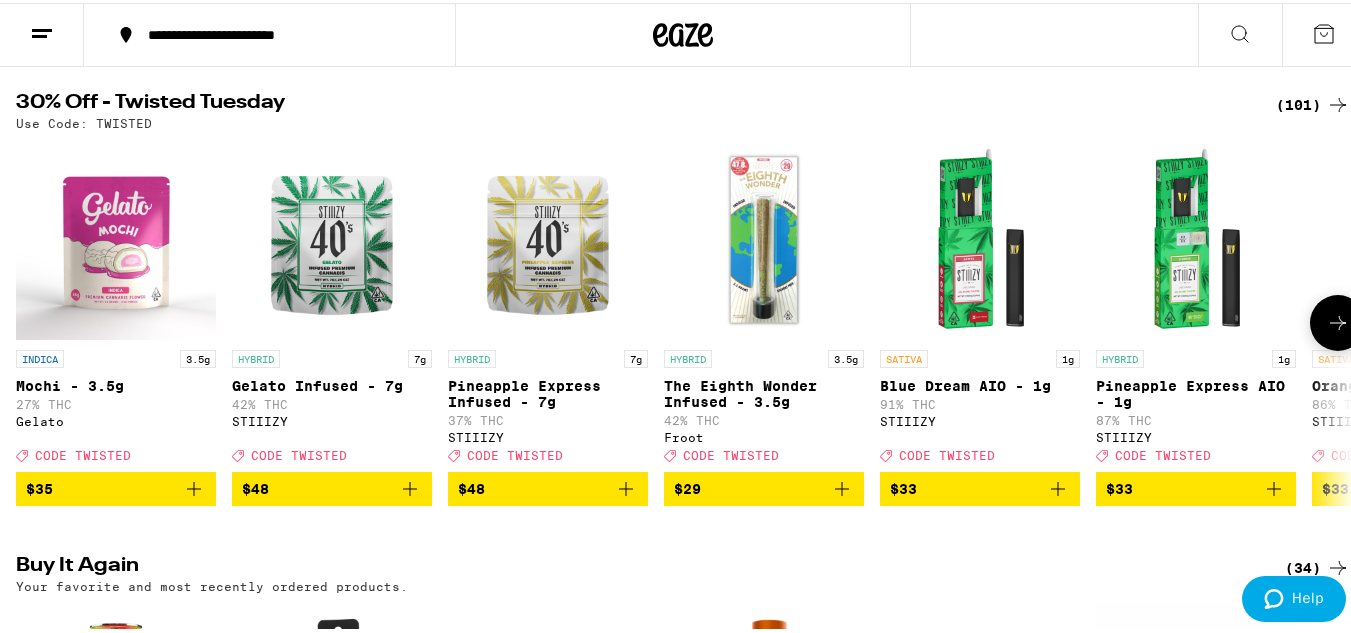 click 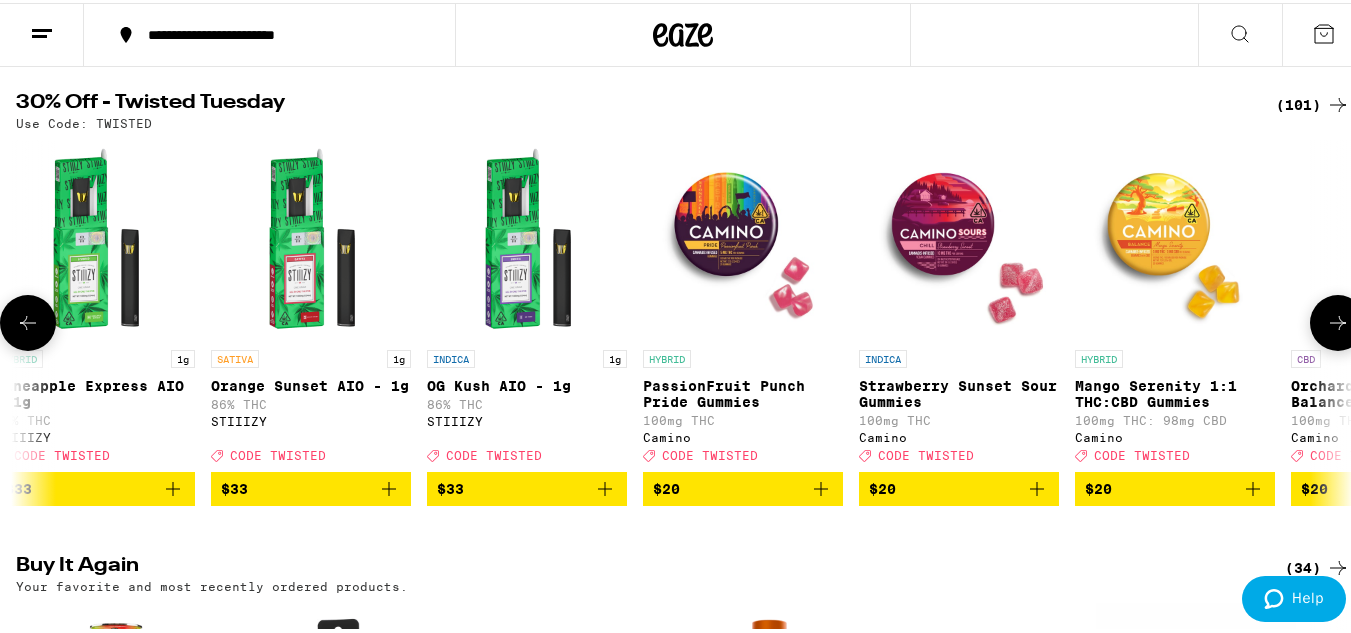 click 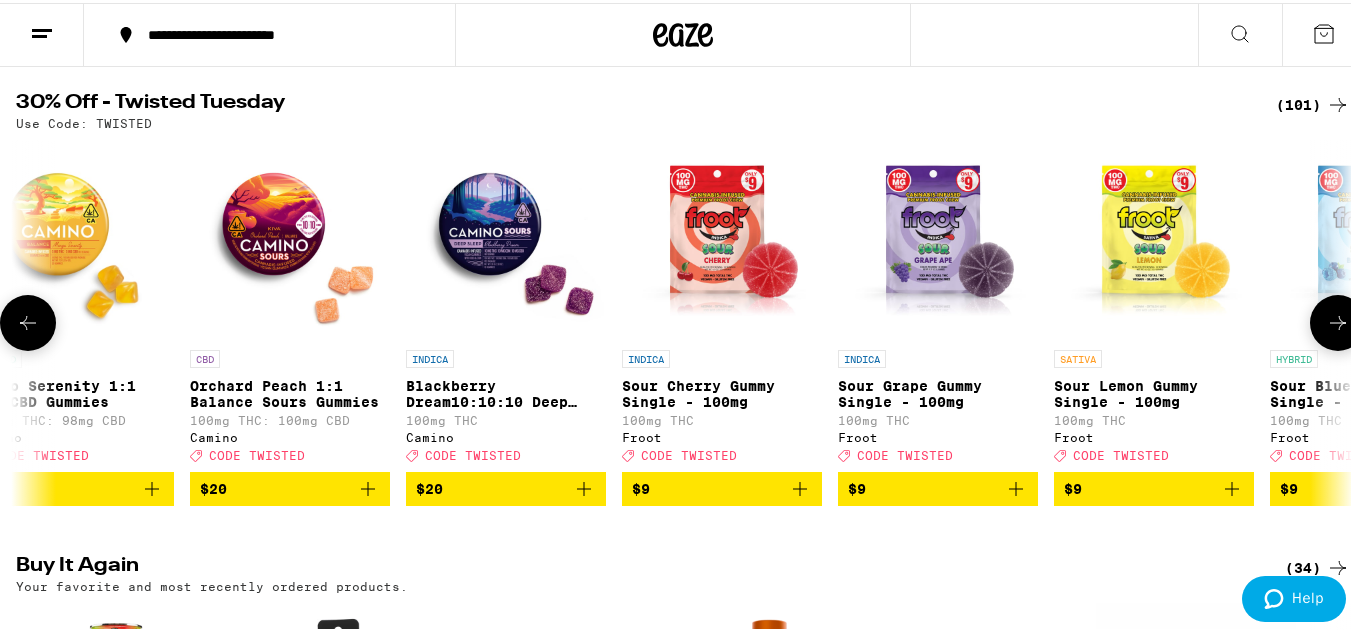 click 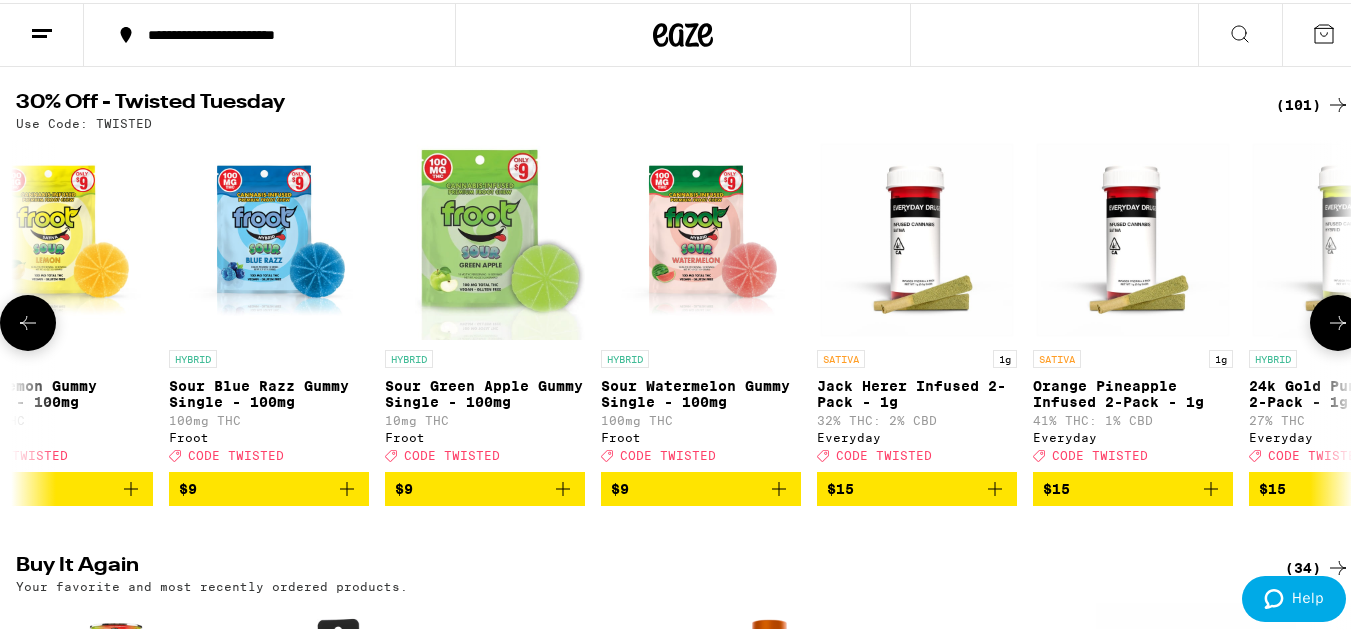 click 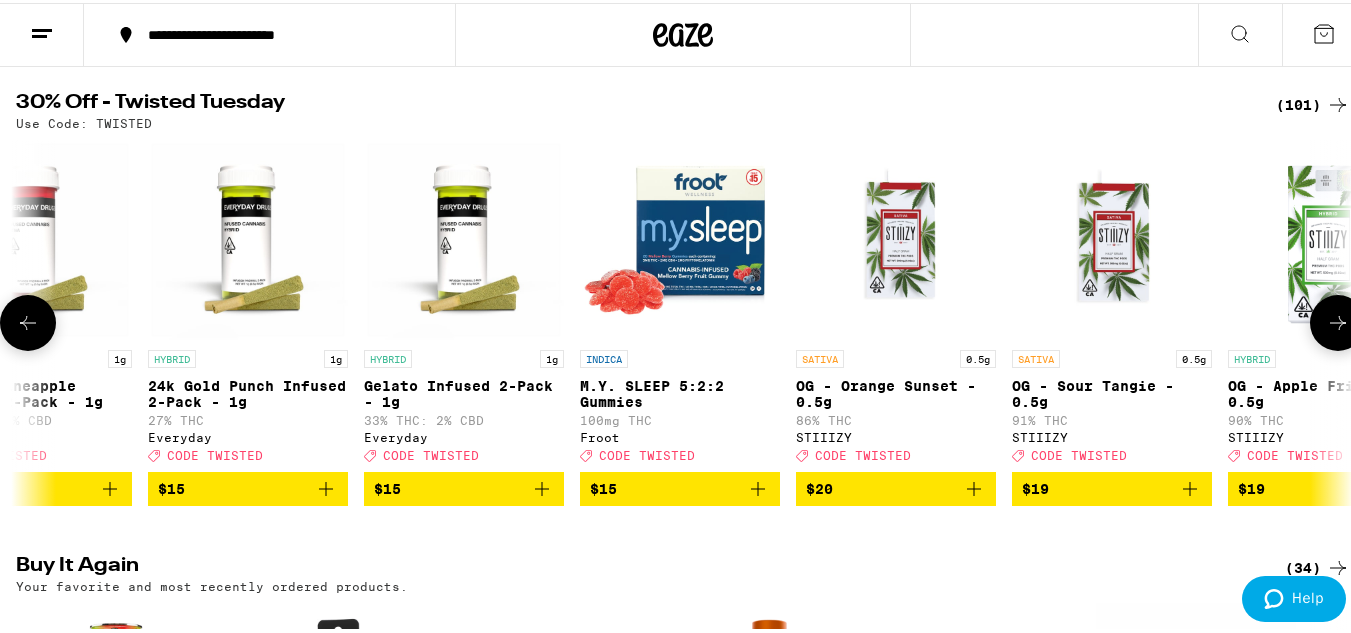 click 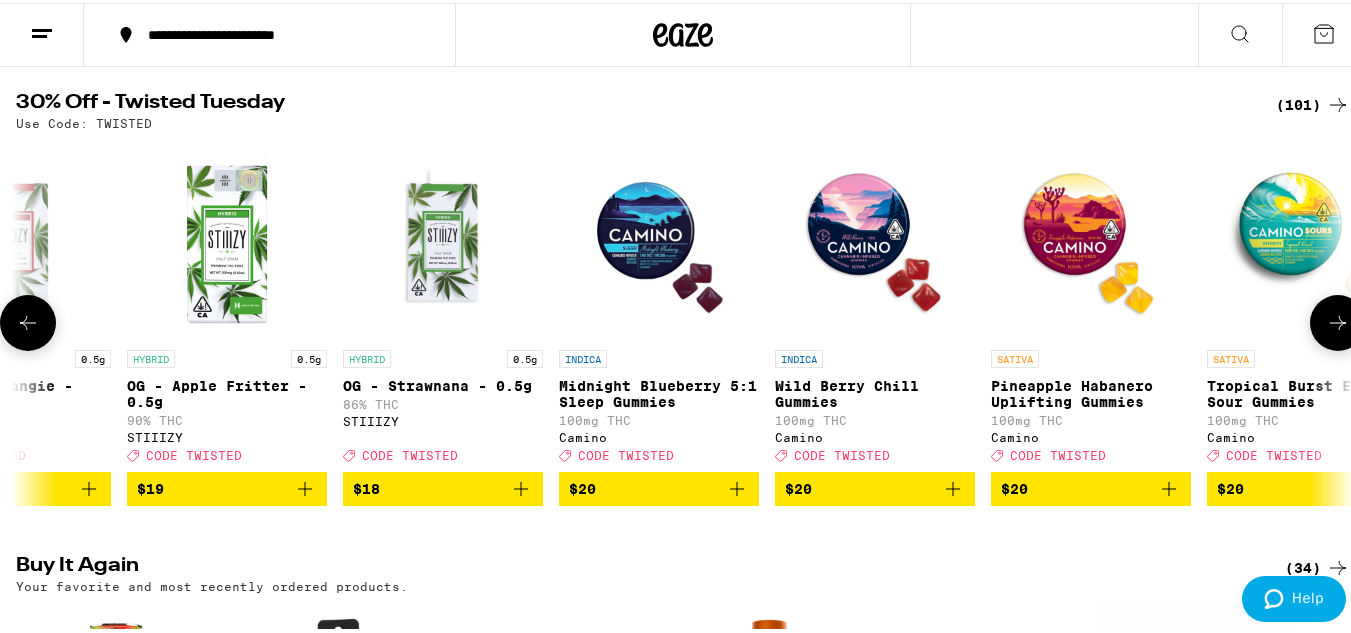 click 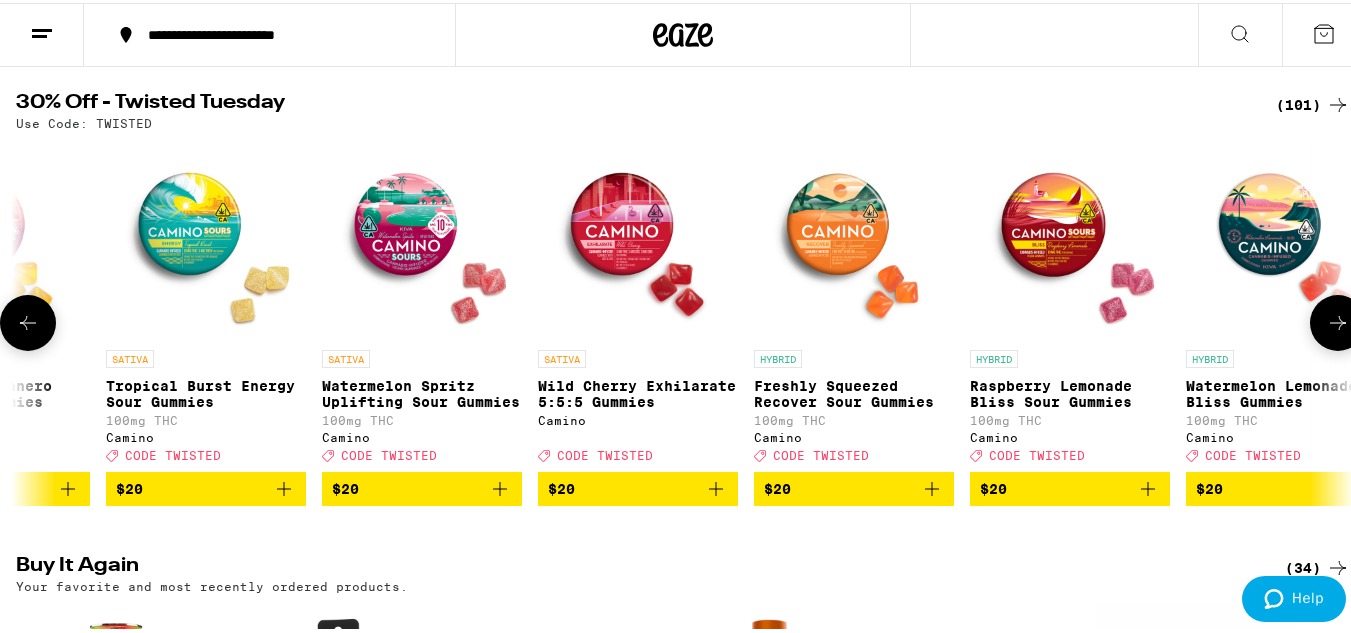 click 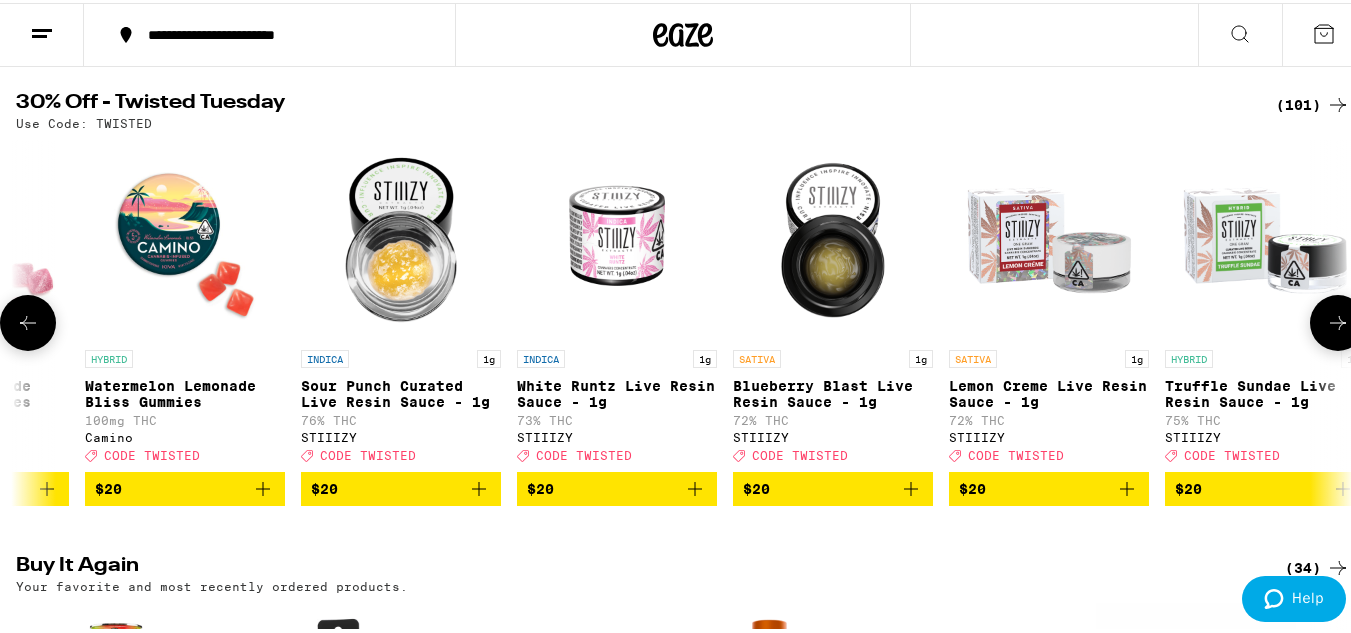 click at bounding box center [1338, 320] 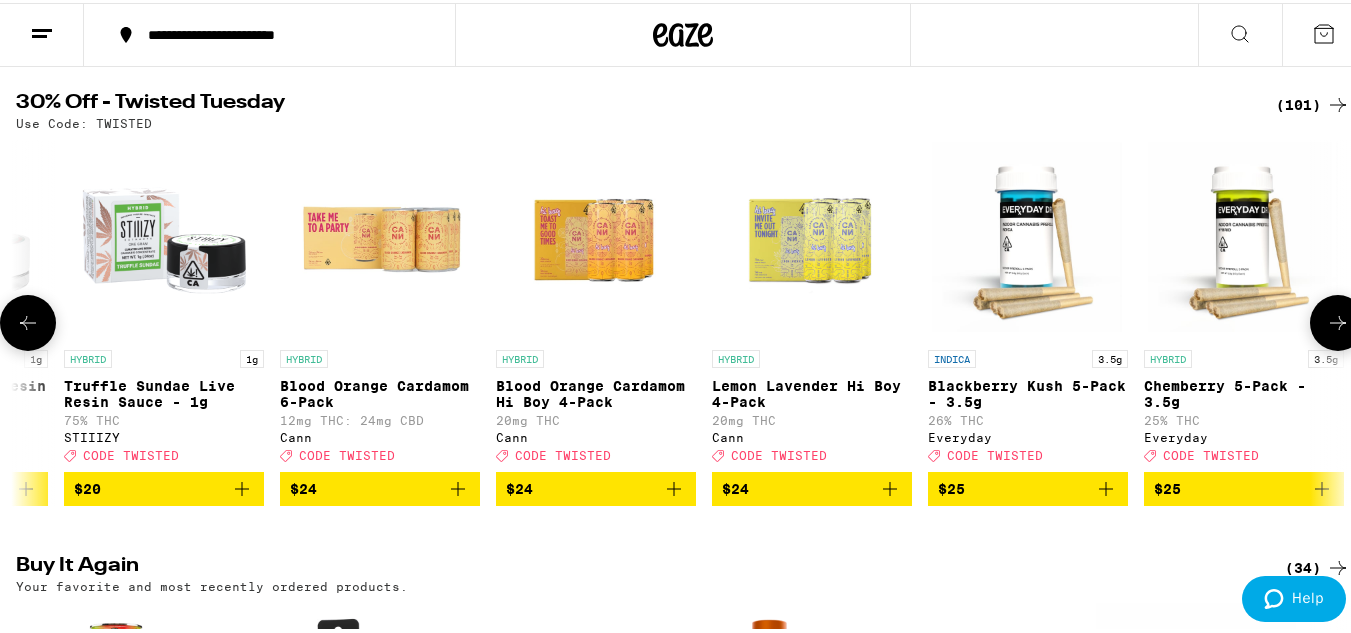 click at bounding box center [1338, 320] 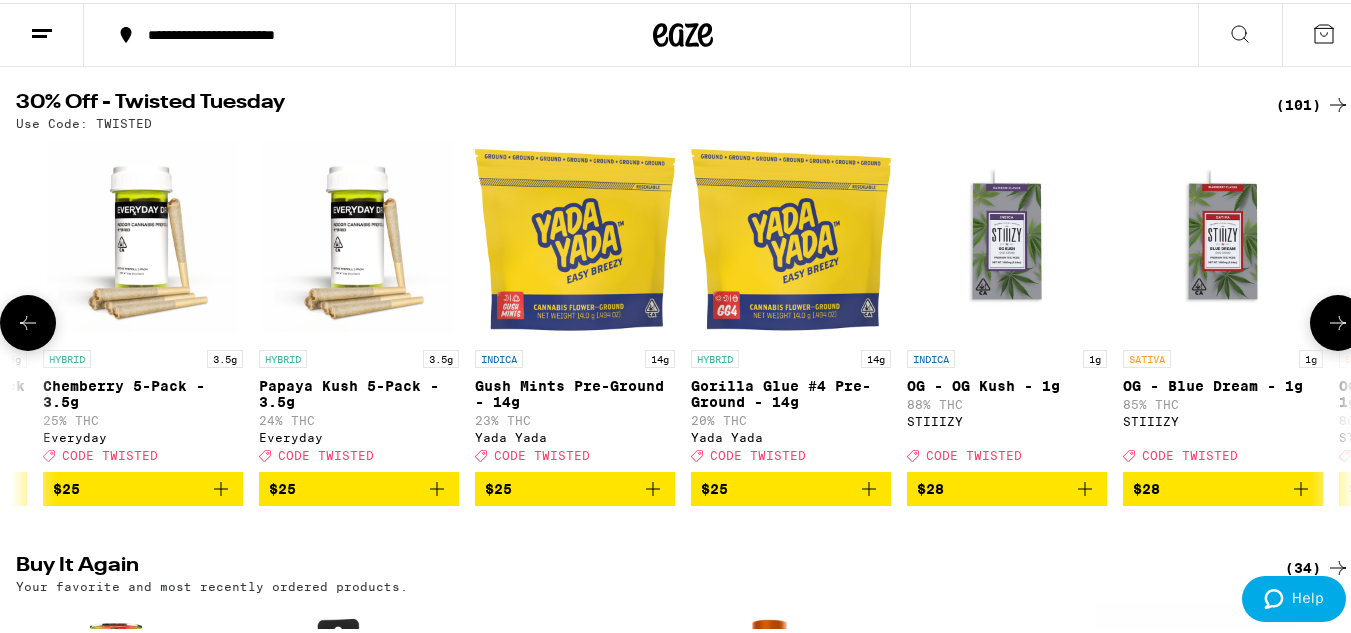 click at bounding box center (1338, 320) 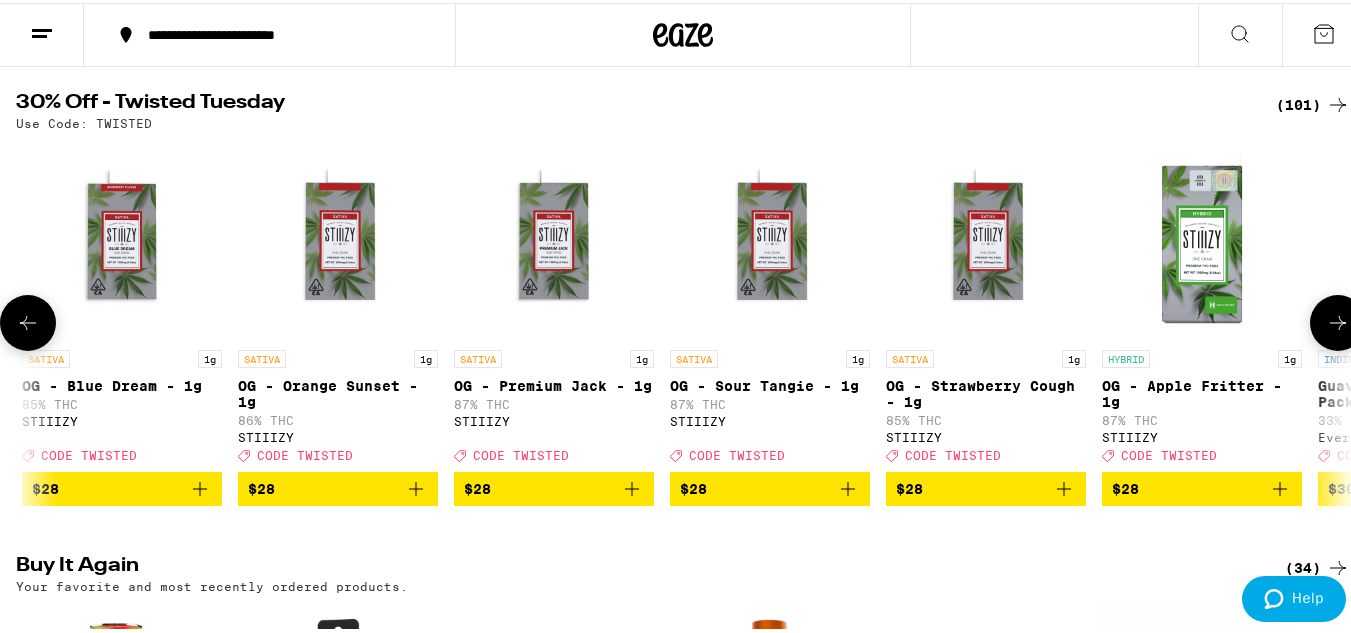 click at bounding box center (1338, 320) 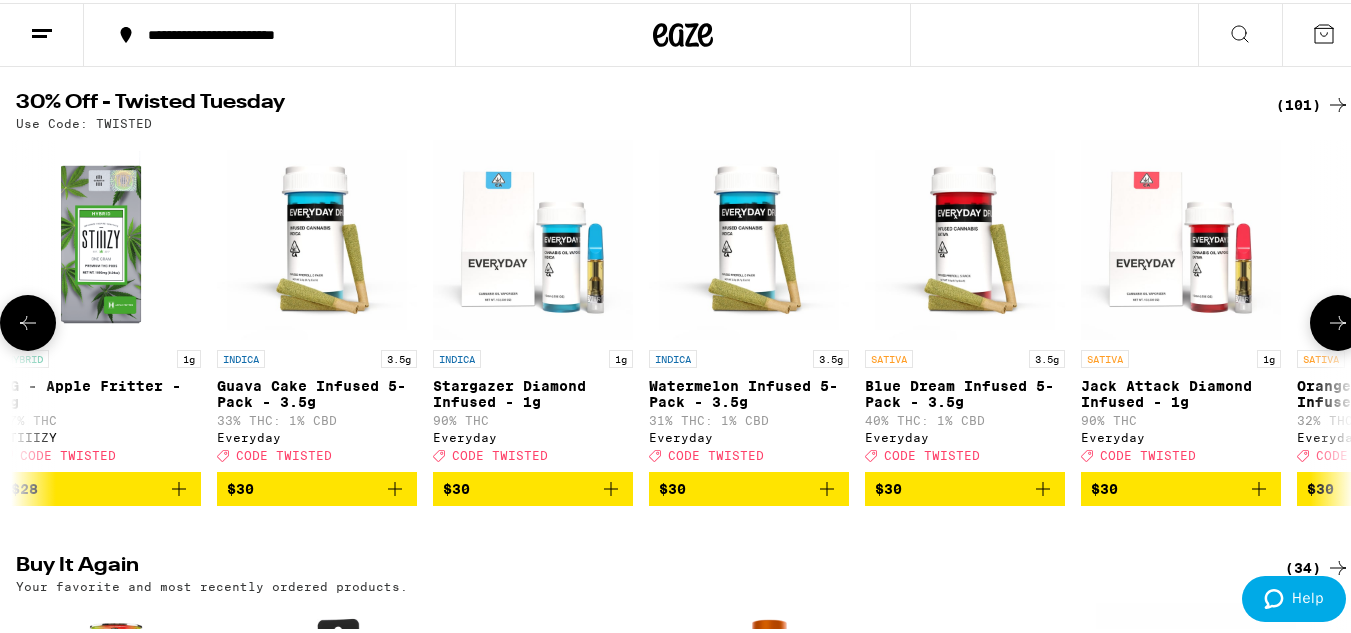 click at bounding box center (1338, 320) 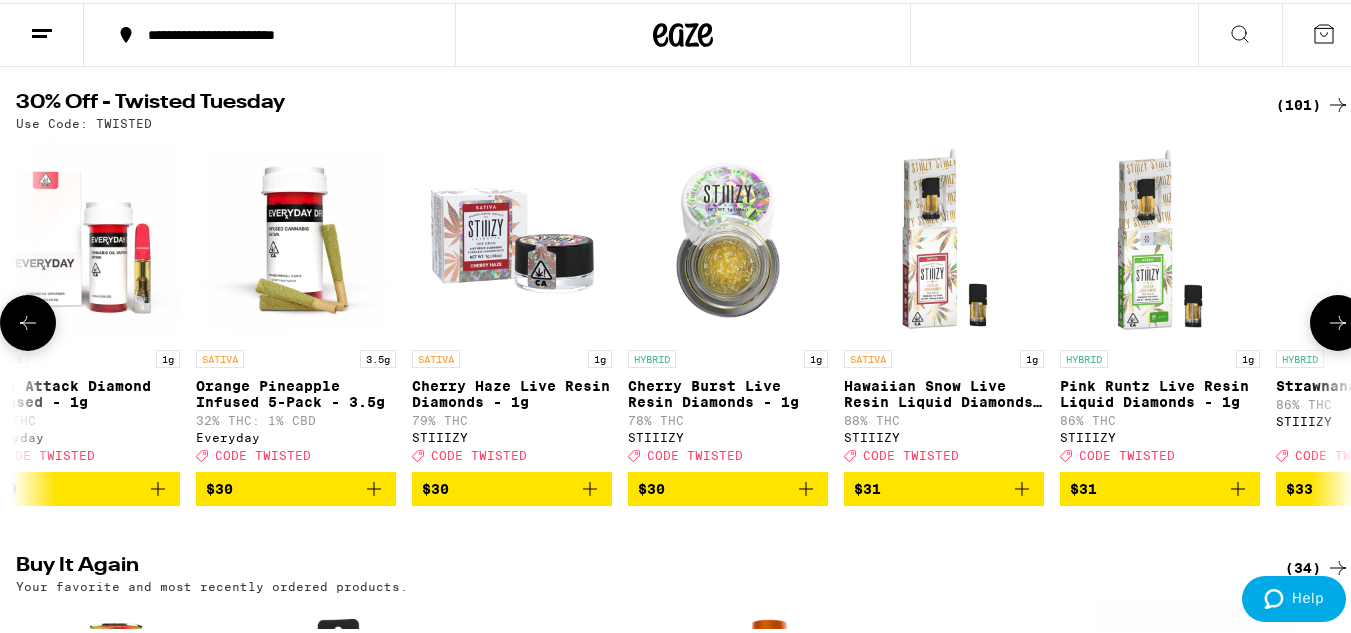 click at bounding box center (1338, 320) 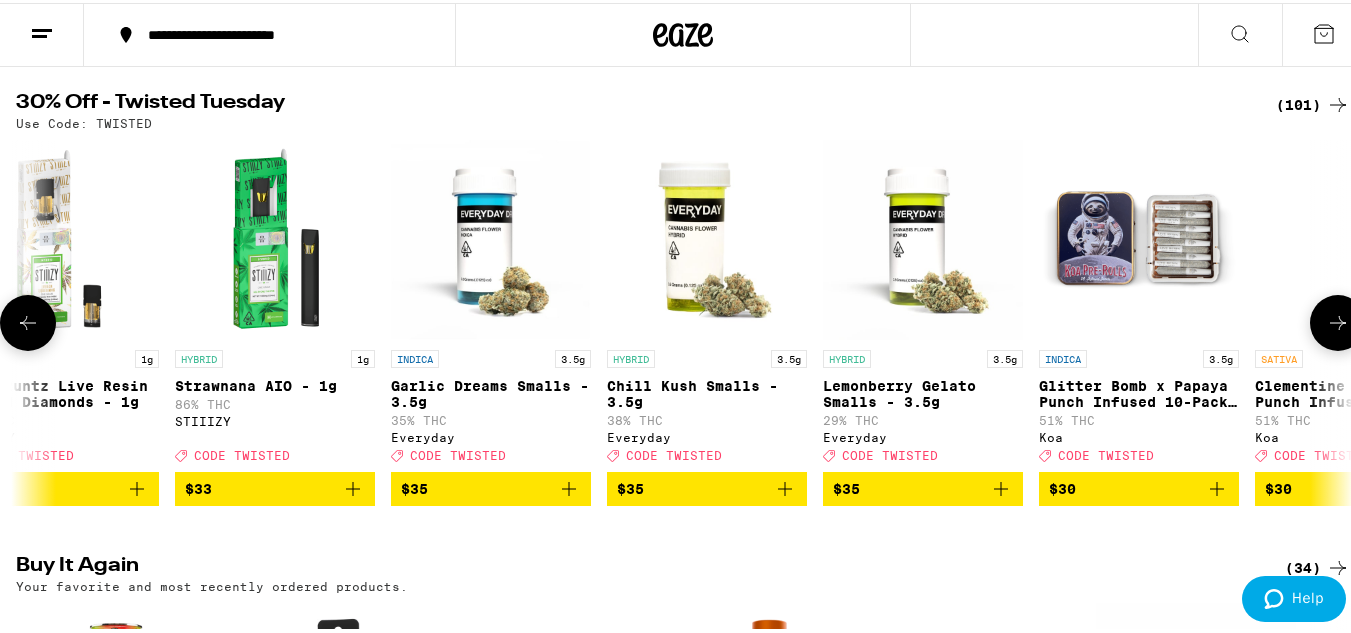 click at bounding box center [1338, 320] 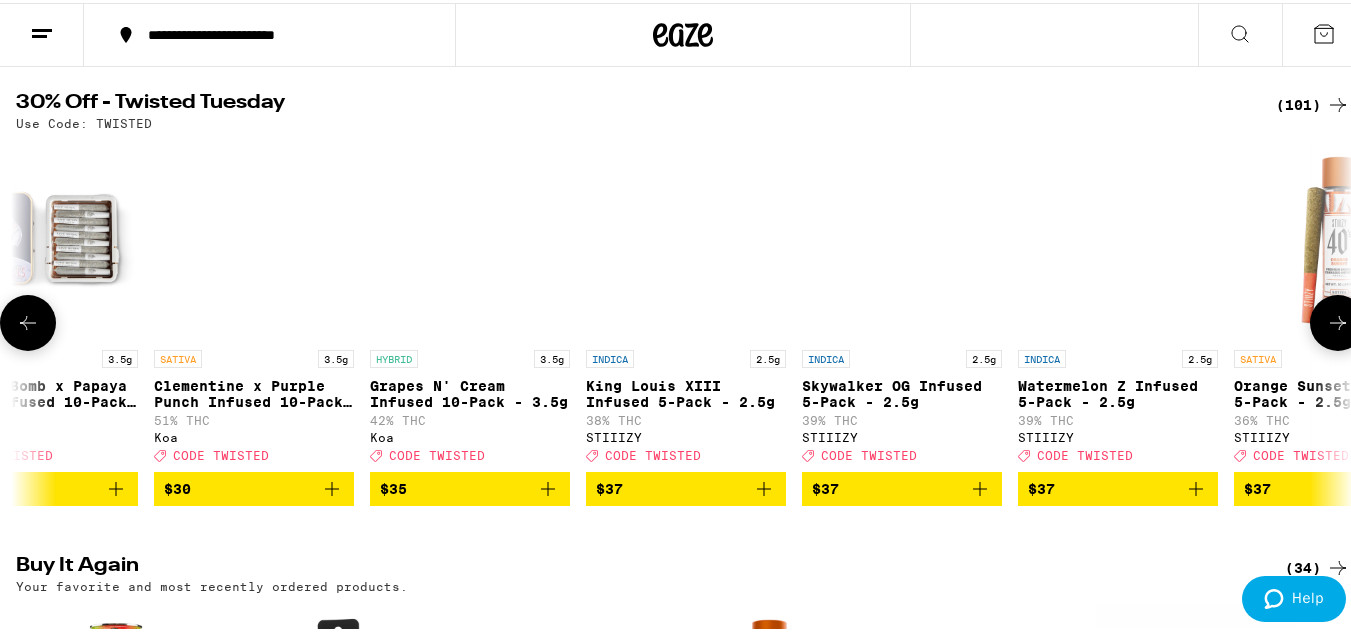 click at bounding box center [1338, 320] 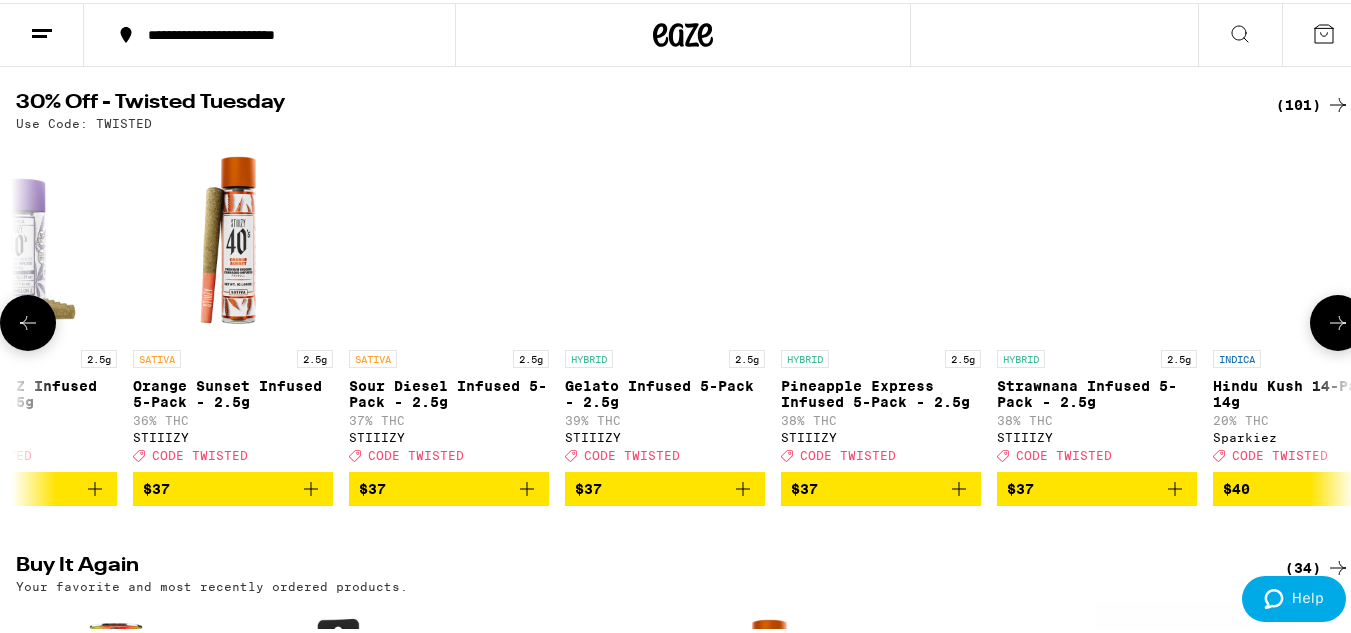 click at bounding box center [1338, 320] 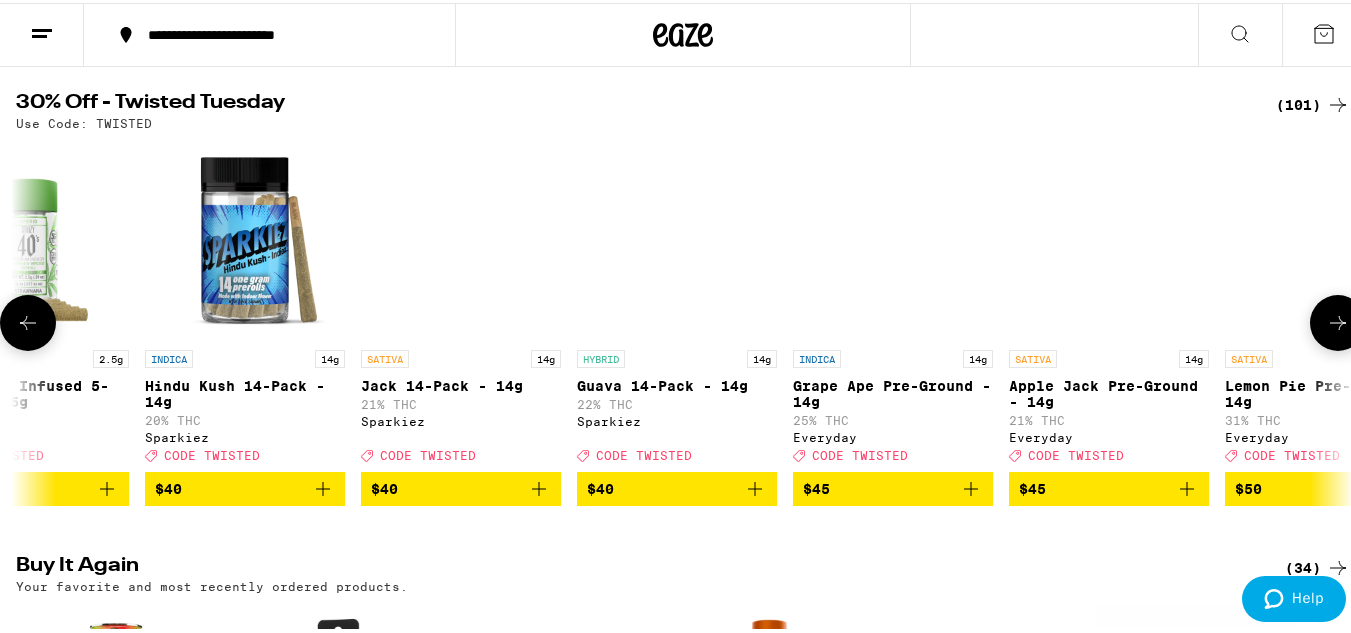scroll, scrollTop: 0, scrollLeft: 17616, axis: horizontal 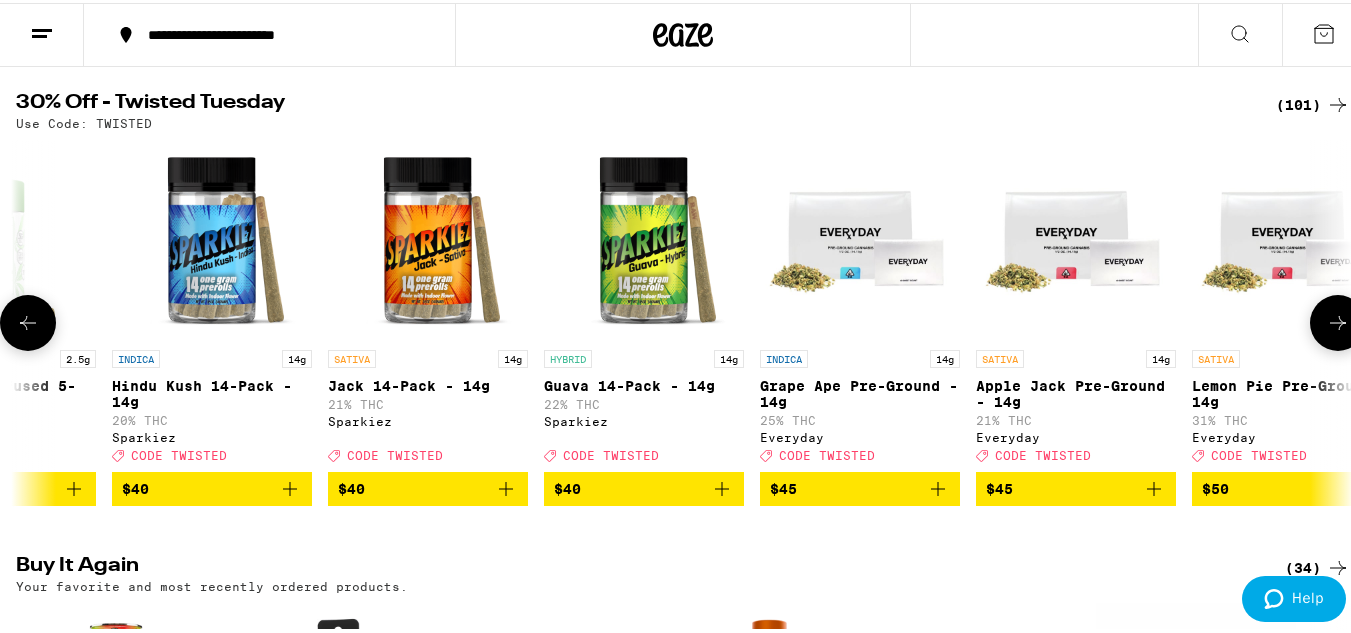click at bounding box center [1338, 320] 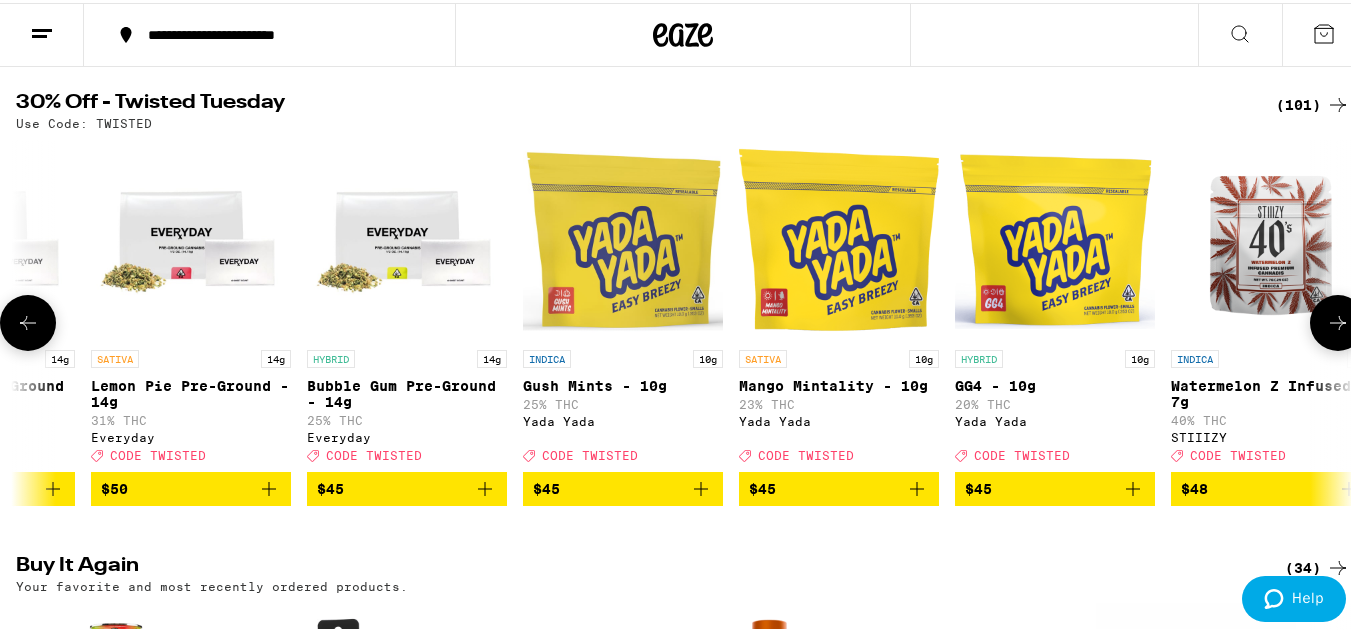 click at bounding box center [1338, 320] 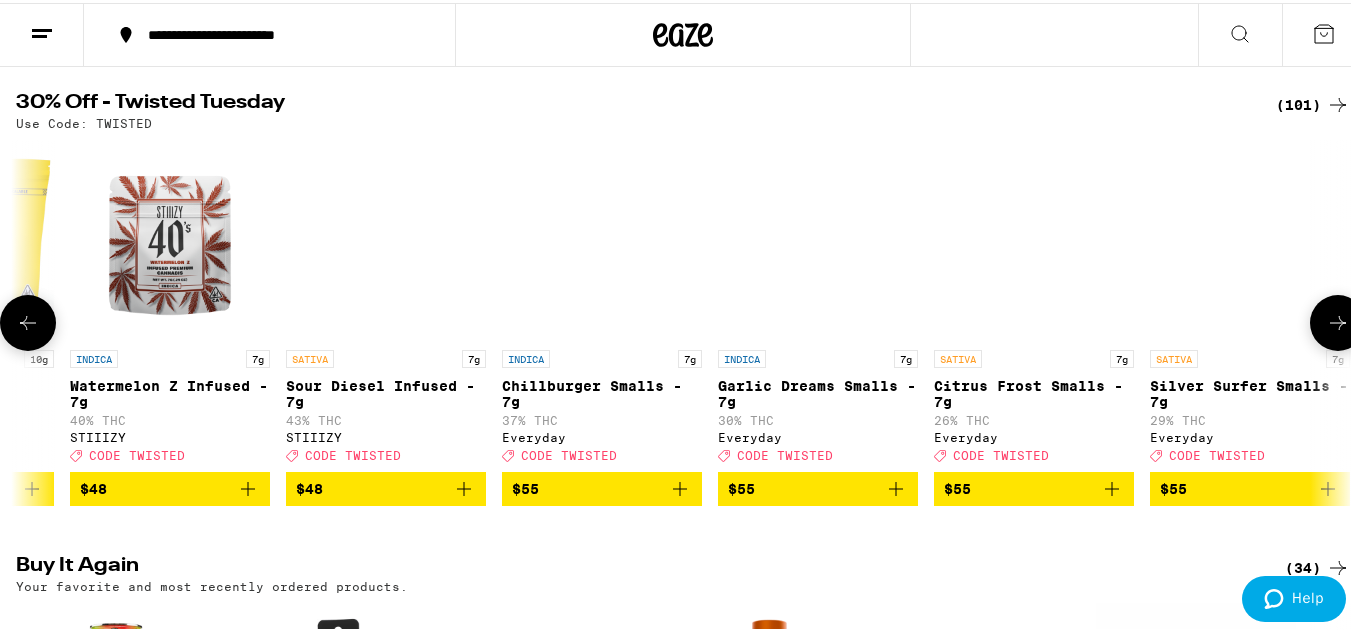 click at bounding box center [1338, 320] 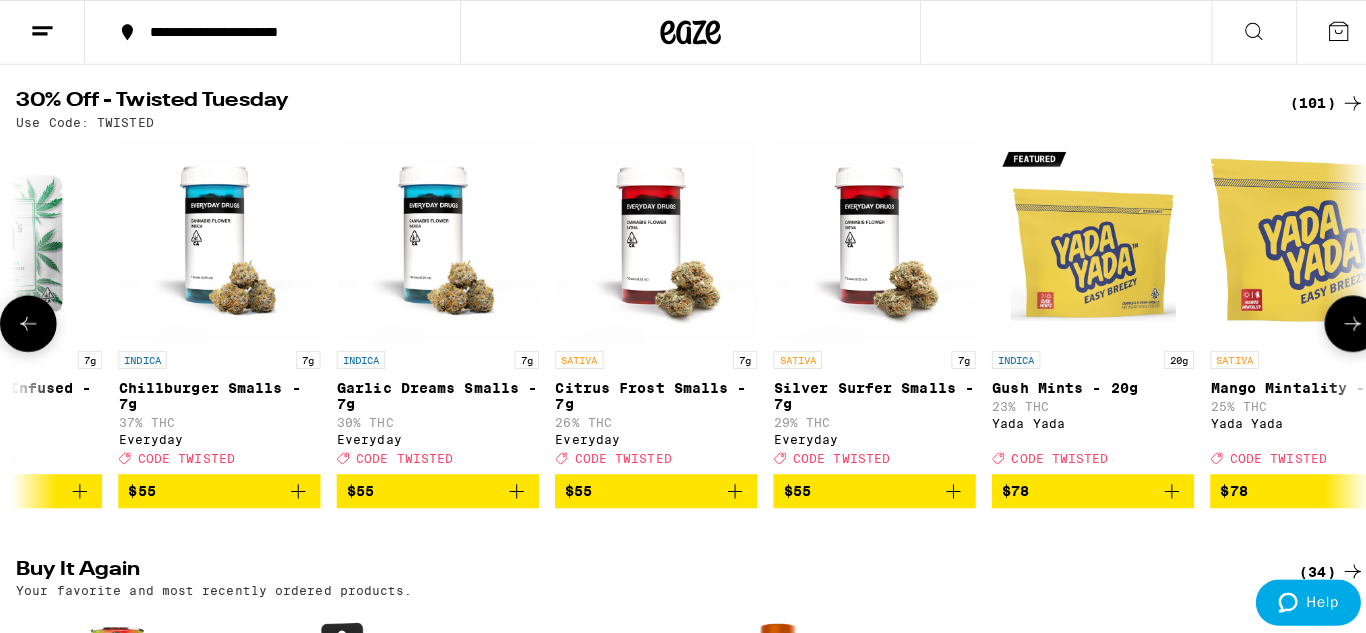 scroll, scrollTop: 0, scrollLeft: 20497, axis: horizontal 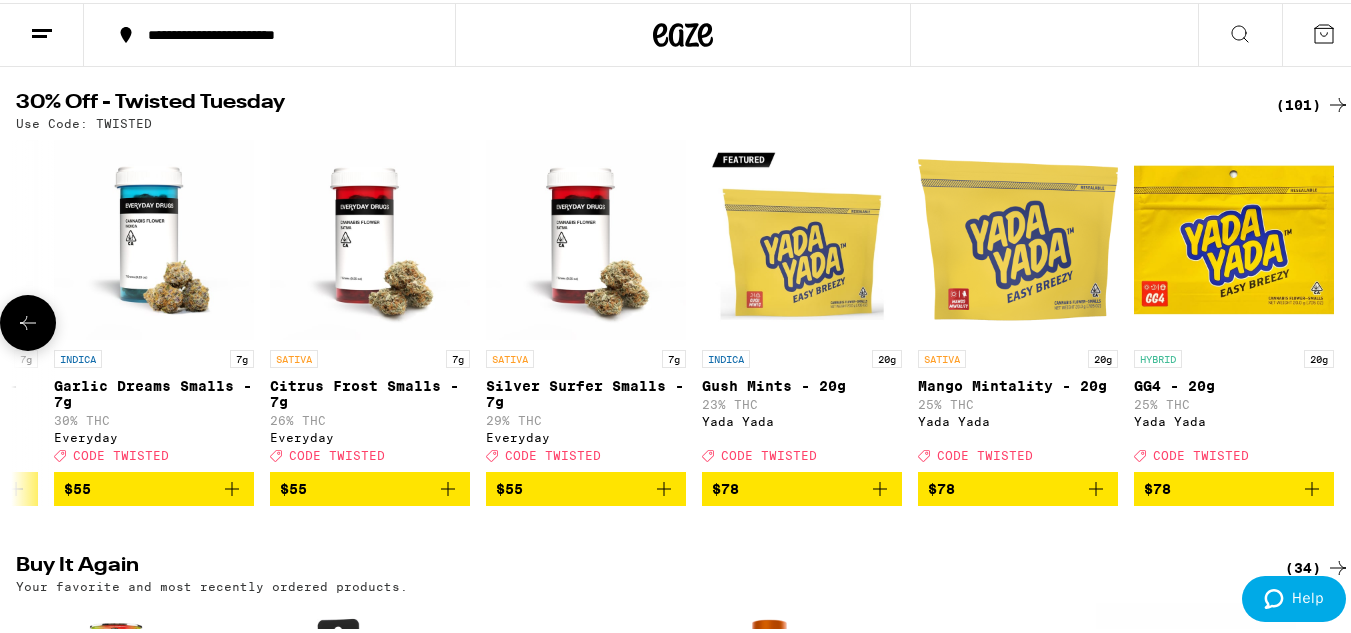 click at bounding box center [1338, 320] 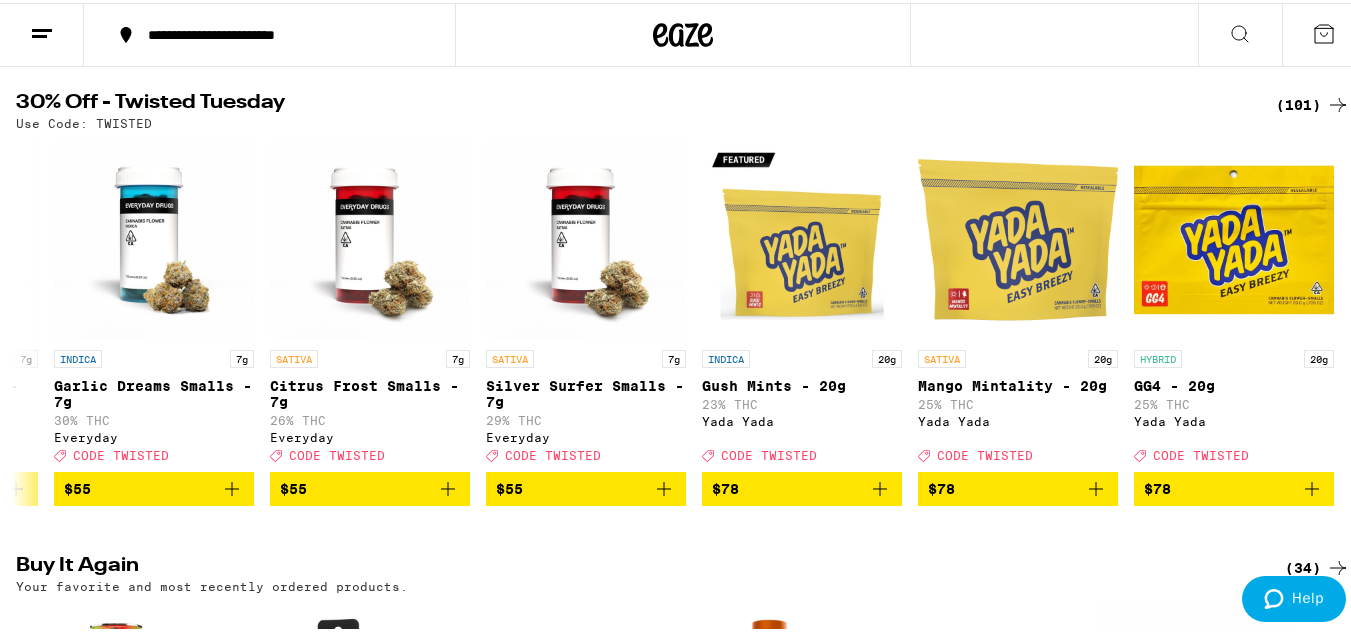 click 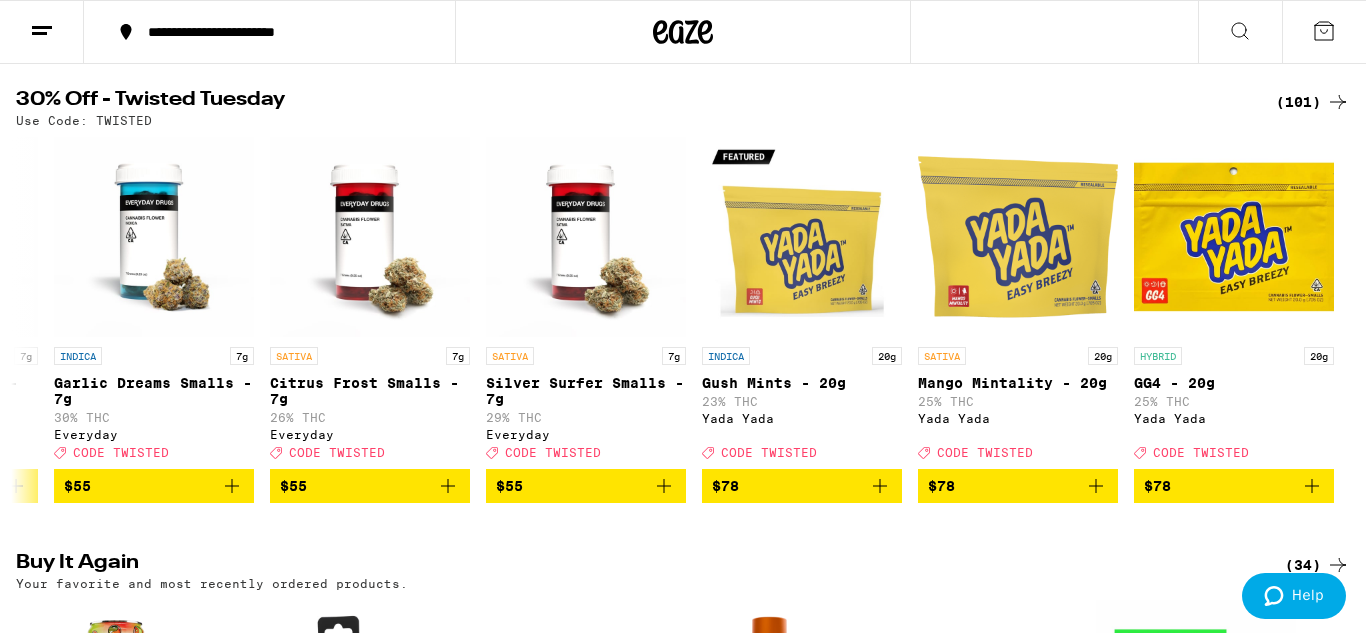 scroll, scrollTop: 0, scrollLeft: 20482, axis: horizontal 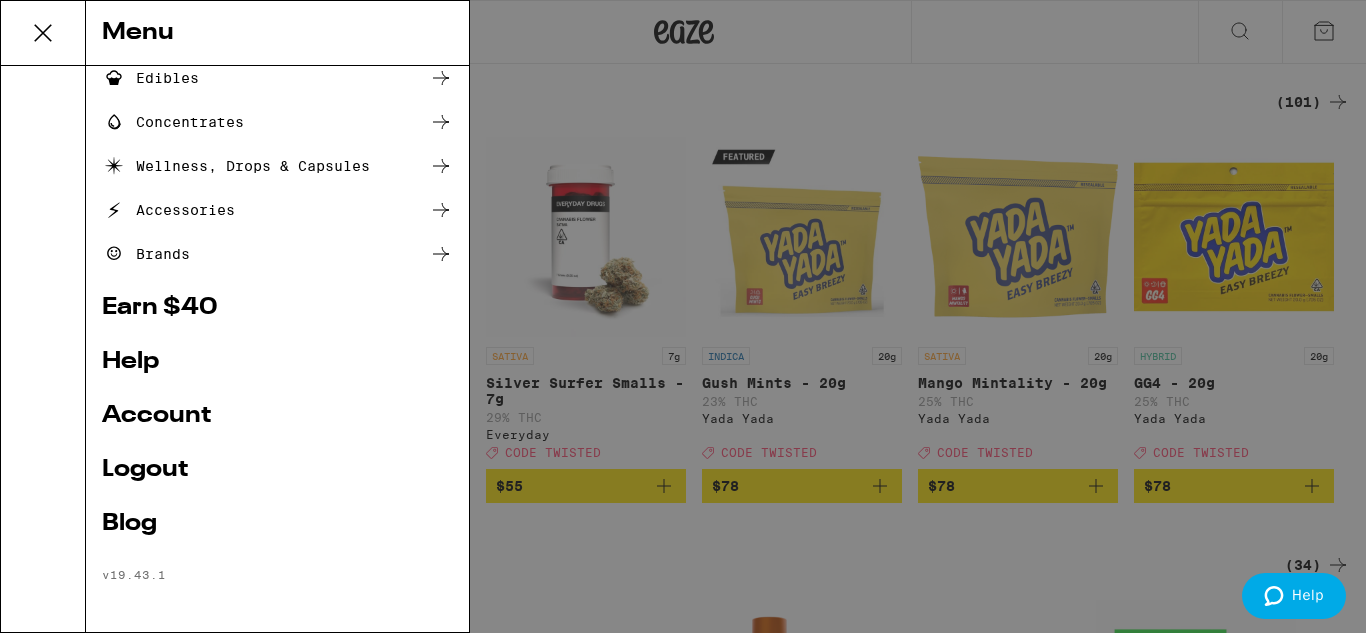 click on "Account" at bounding box center [277, 416] 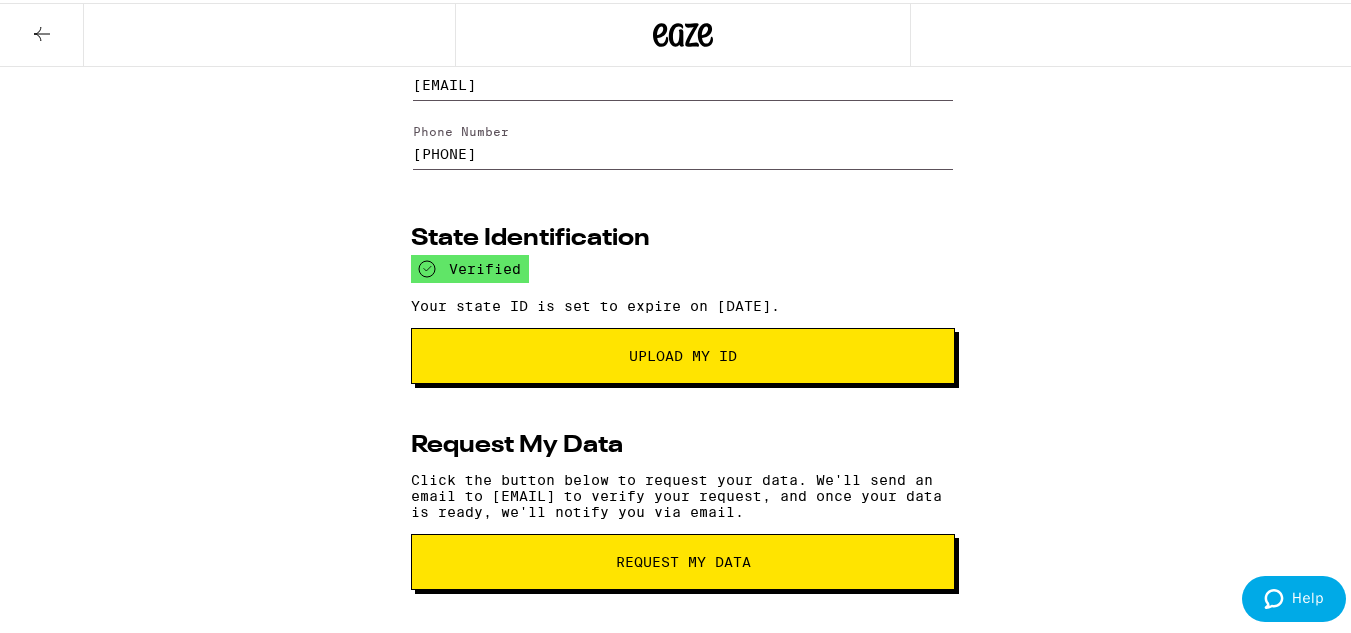 scroll, scrollTop: 0, scrollLeft: 0, axis: both 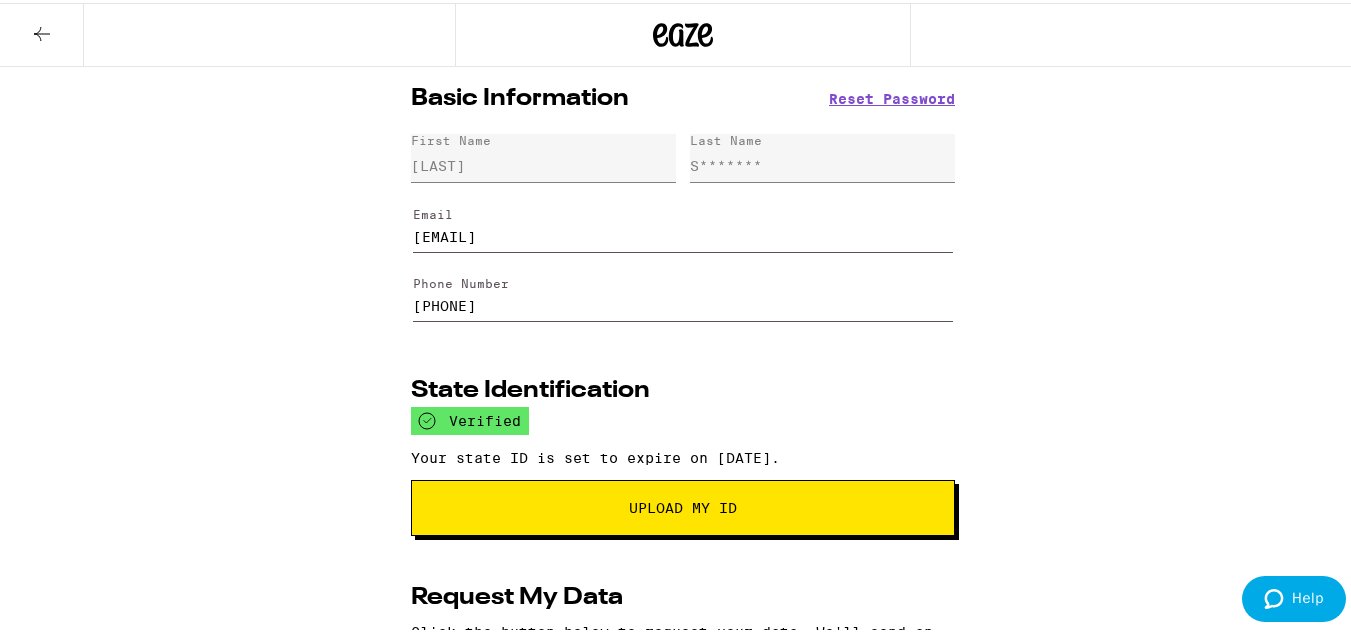 click 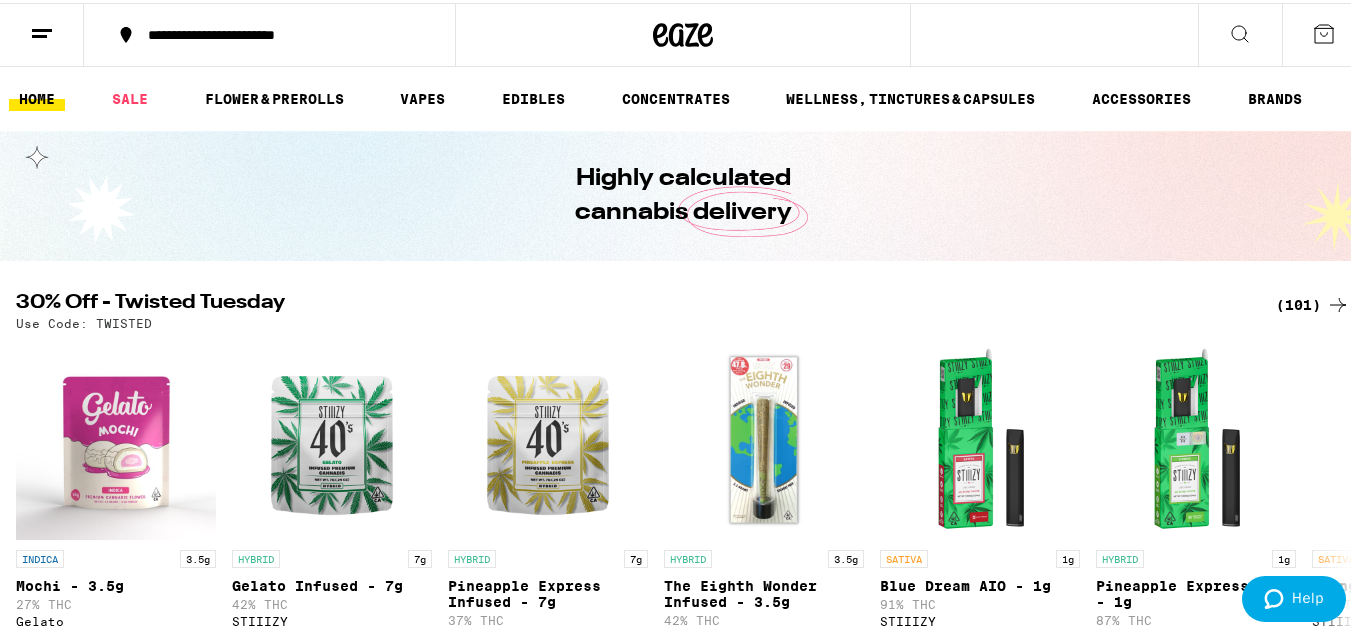 scroll, scrollTop: 0, scrollLeft: 0, axis: both 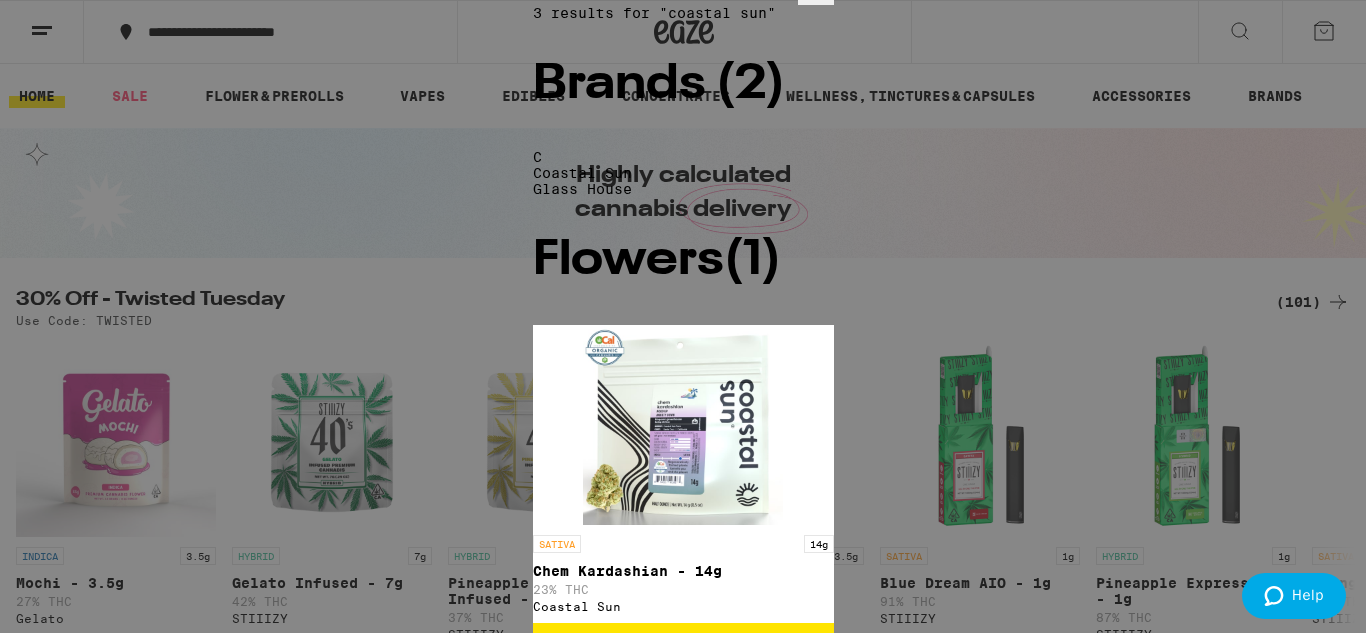 type on "coastal sun" 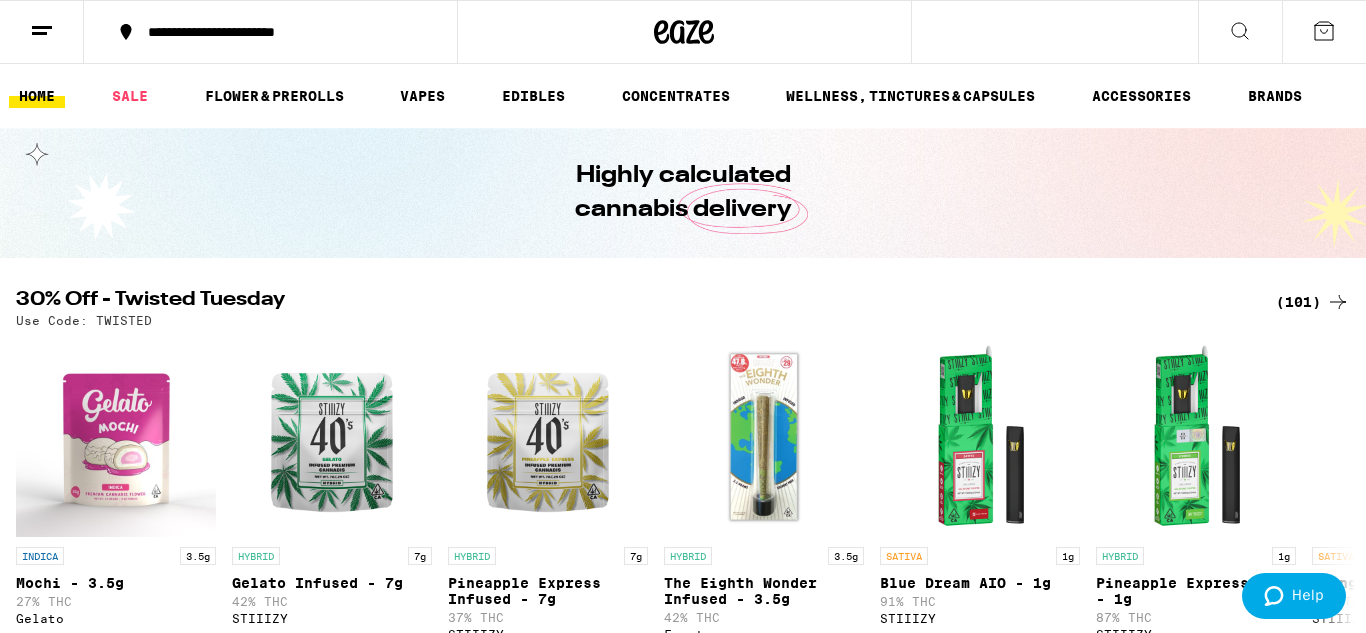scroll, scrollTop: 0, scrollLeft: 0, axis: both 